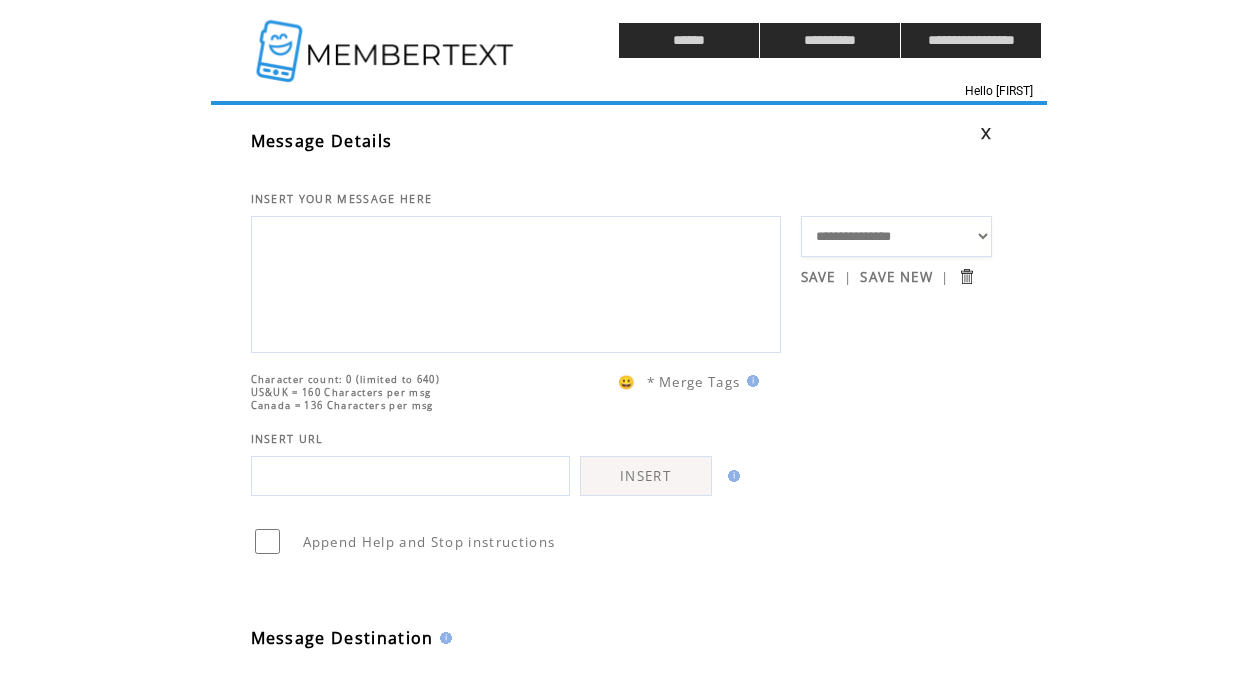 scroll, scrollTop: 0, scrollLeft: 0, axis: both 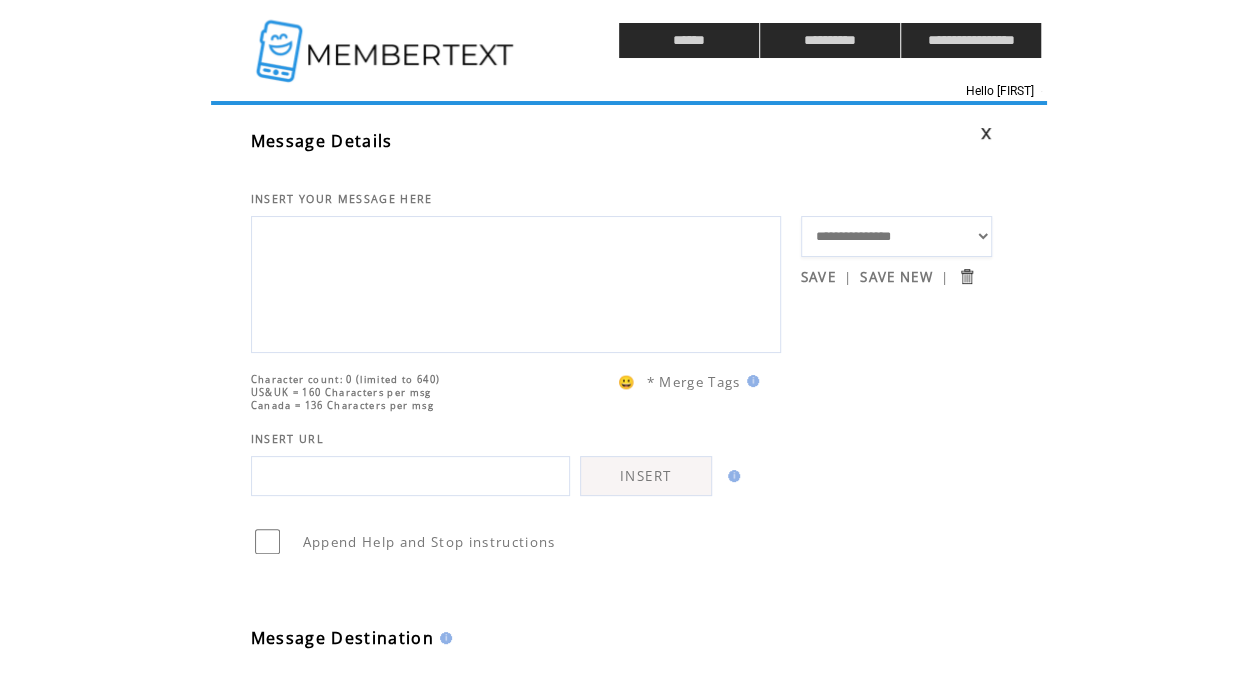 click at bounding box center (387, 40) 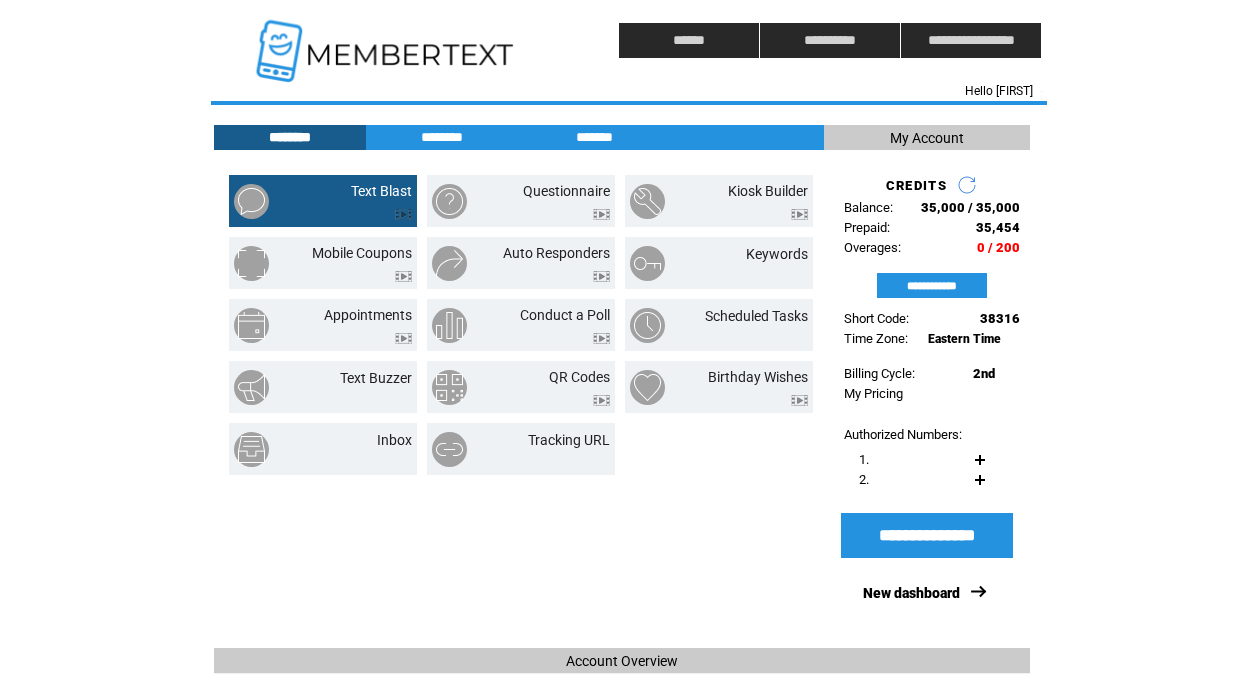 scroll, scrollTop: 0, scrollLeft: 0, axis: both 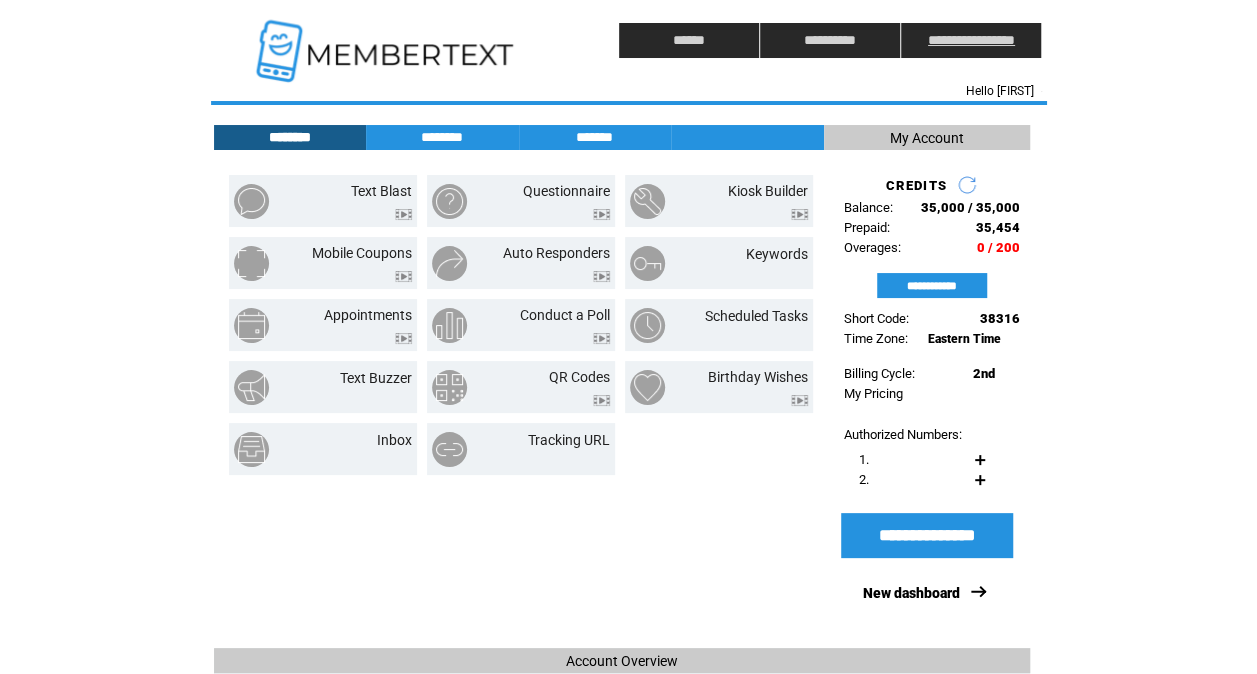 click on "**********" at bounding box center (971, 40) 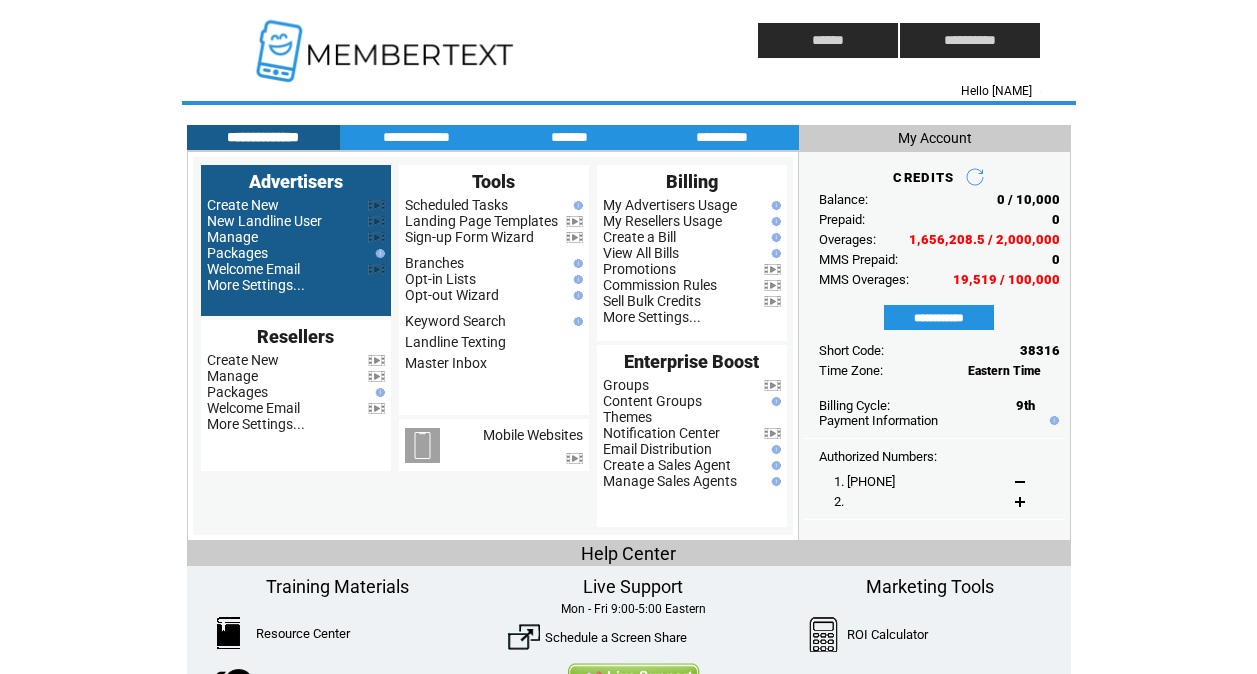scroll, scrollTop: 0, scrollLeft: 0, axis: both 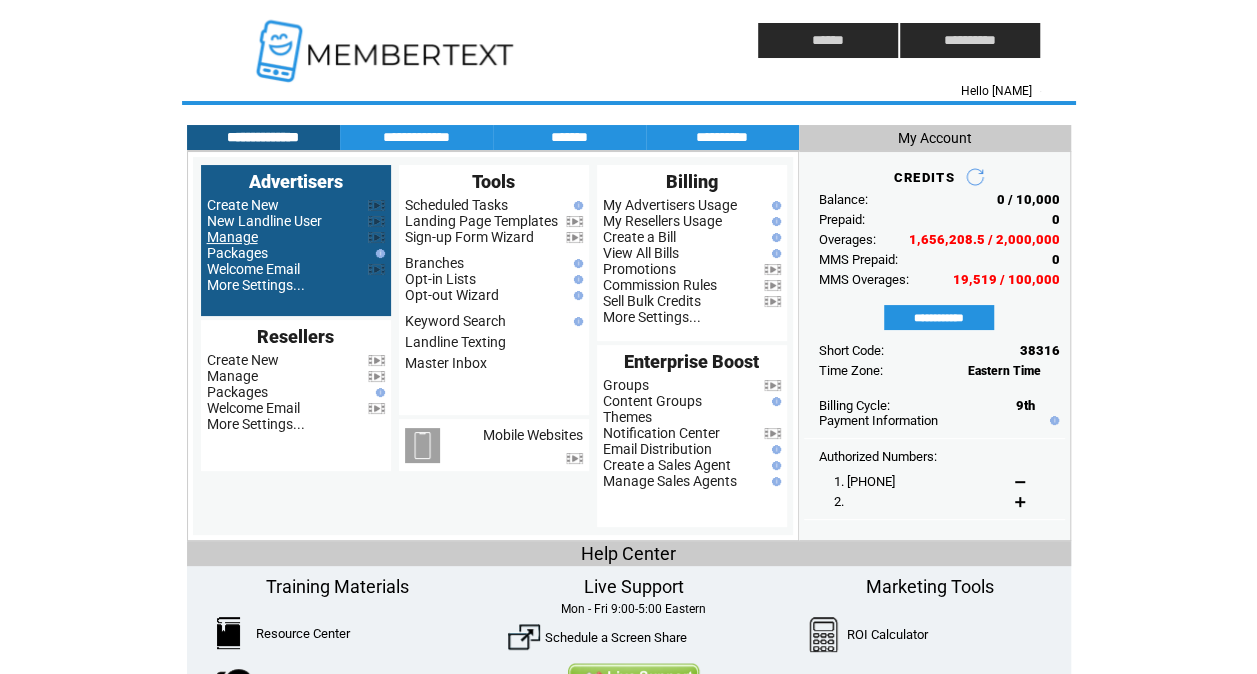 click on "Manage" at bounding box center (232, 237) 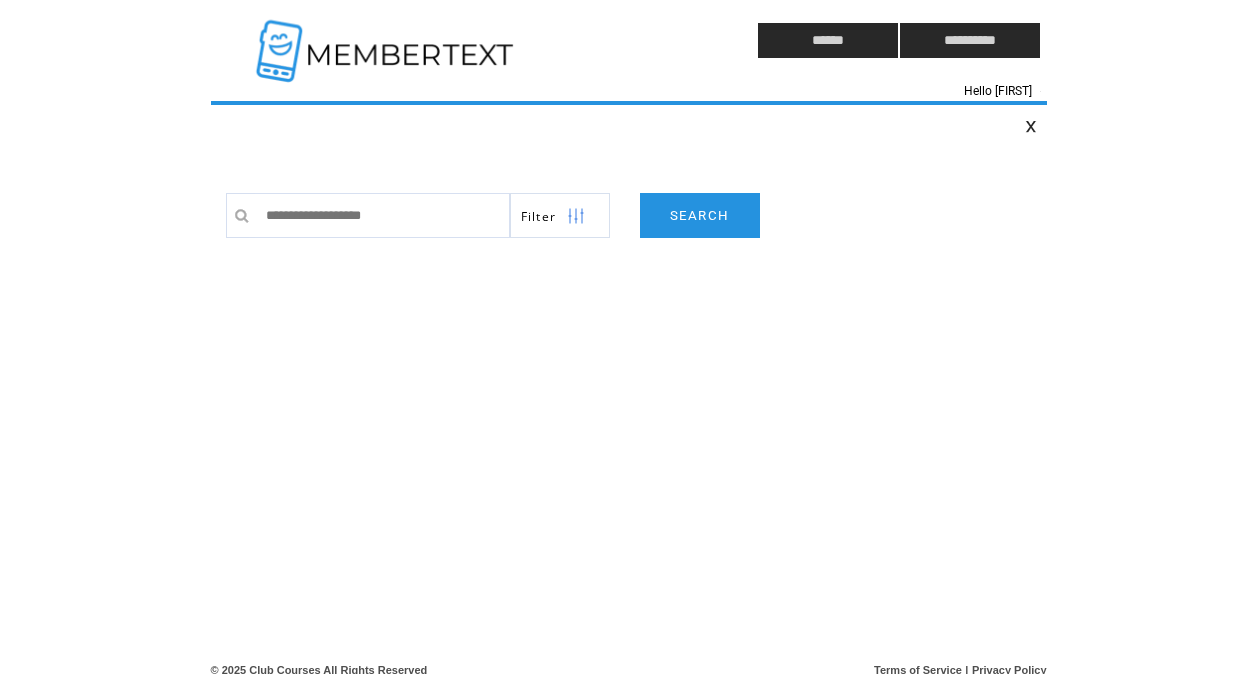 scroll, scrollTop: 0, scrollLeft: 0, axis: both 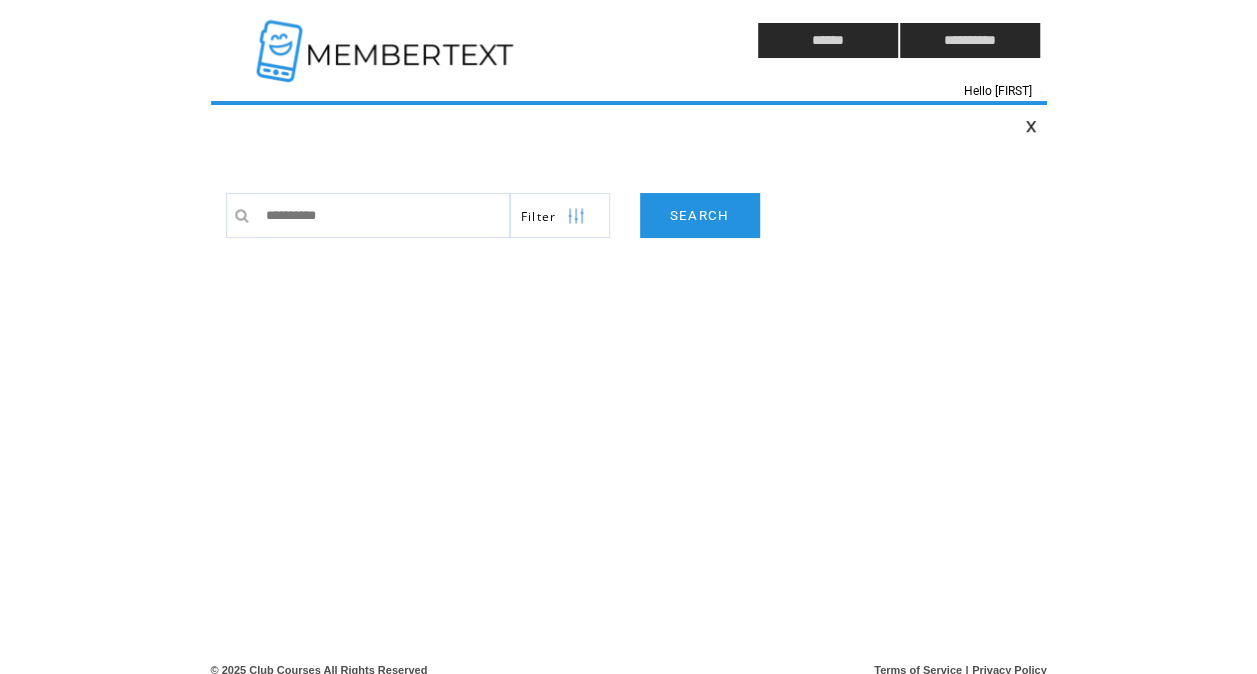 type on "**********" 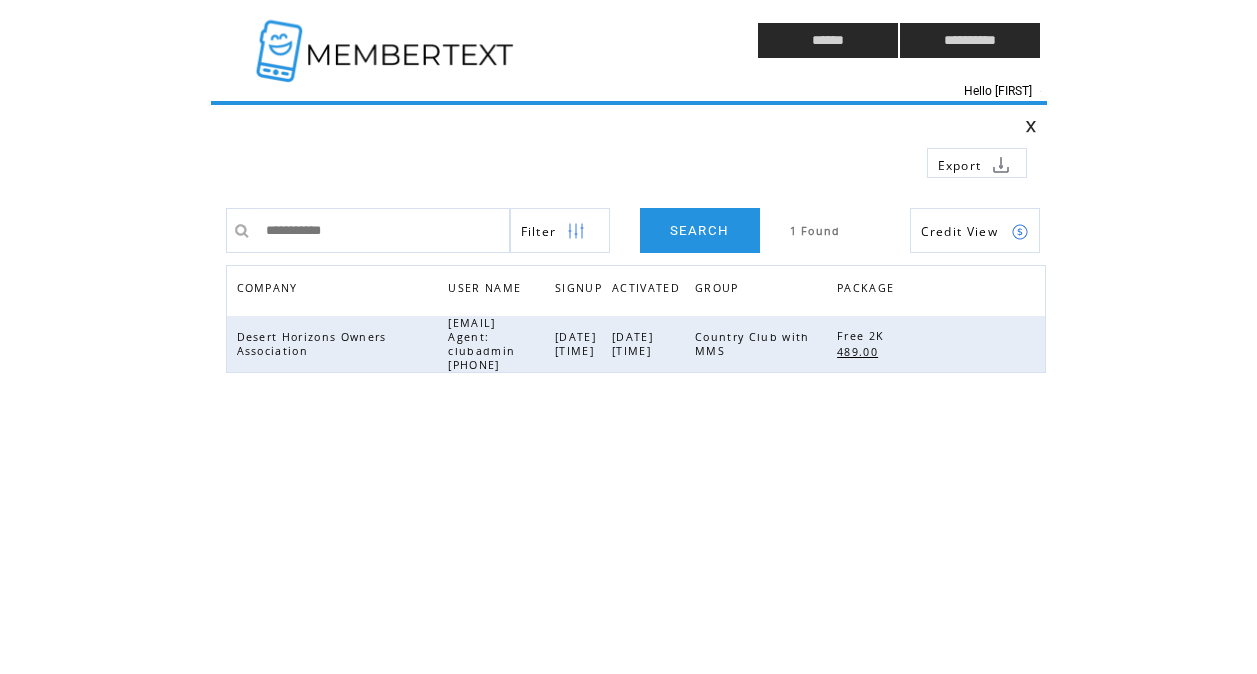 scroll, scrollTop: 0, scrollLeft: 0, axis: both 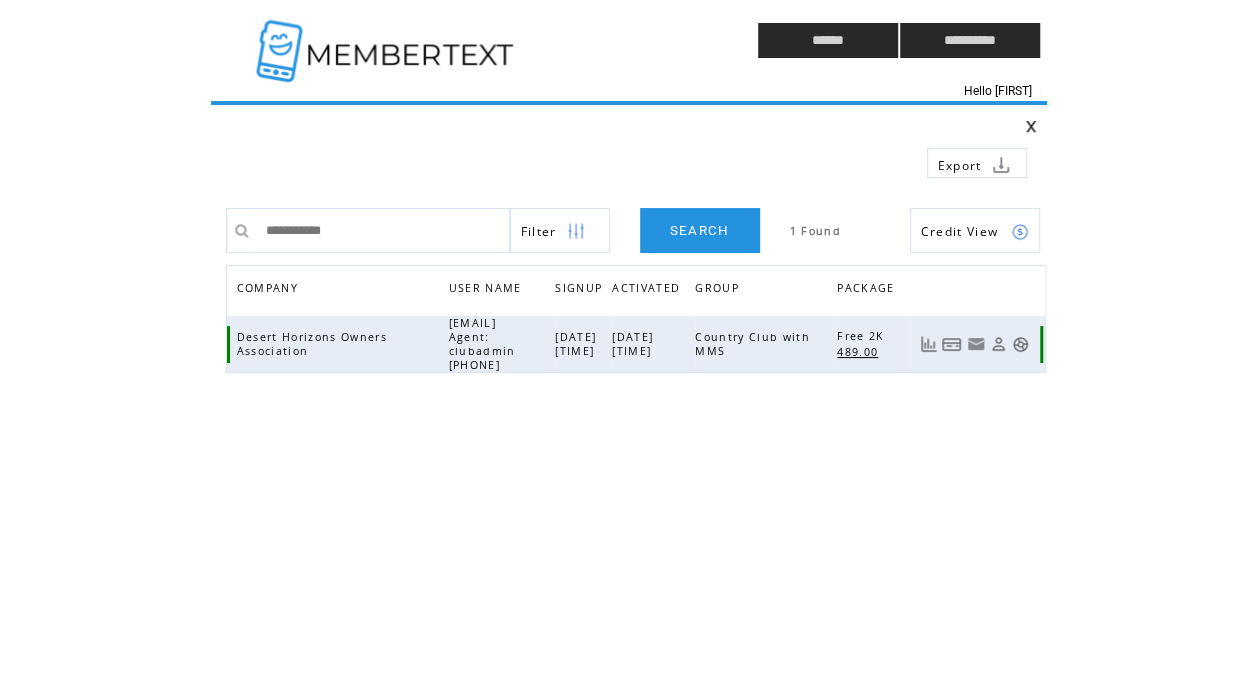 click at bounding box center (1020, 344) 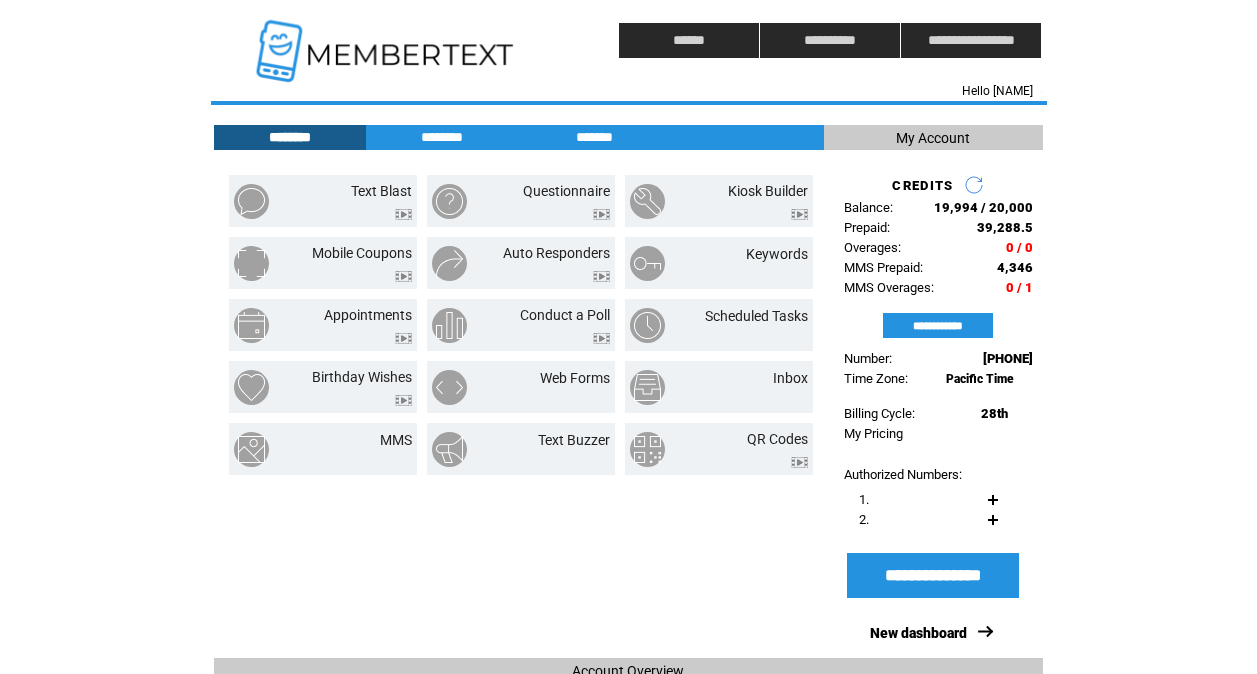 scroll, scrollTop: 0, scrollLeft: 0, axis: both 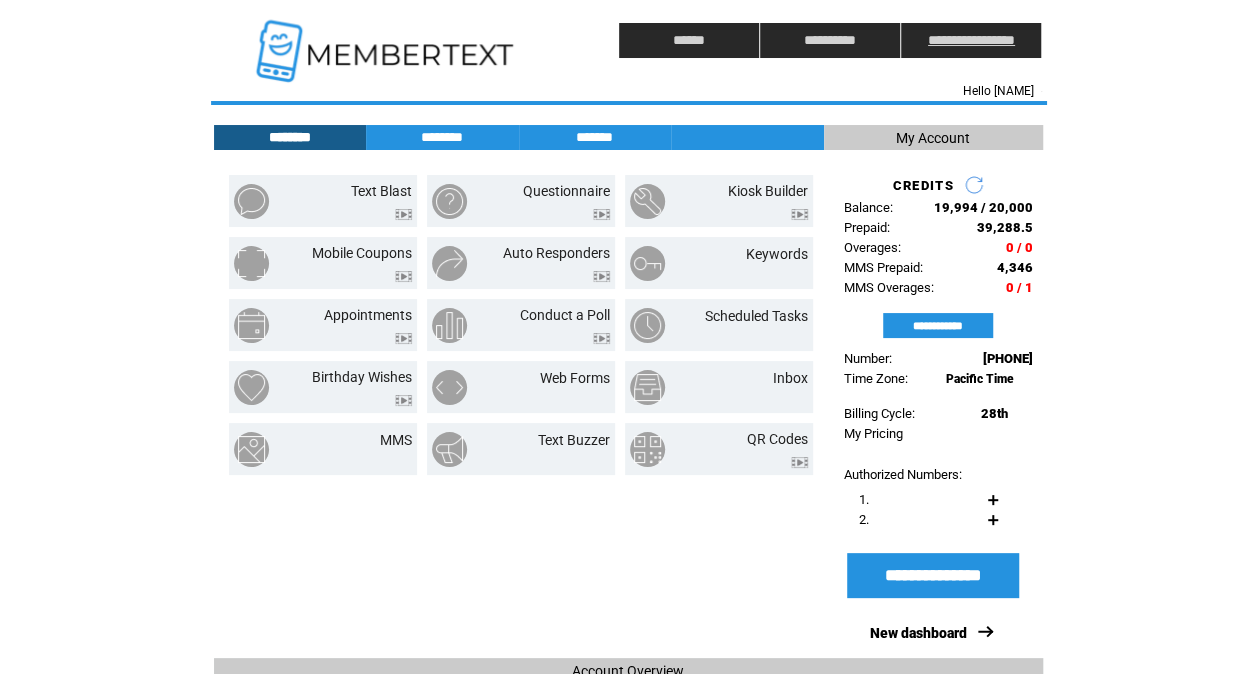 click on "**********" at bounding box center [971, 40] 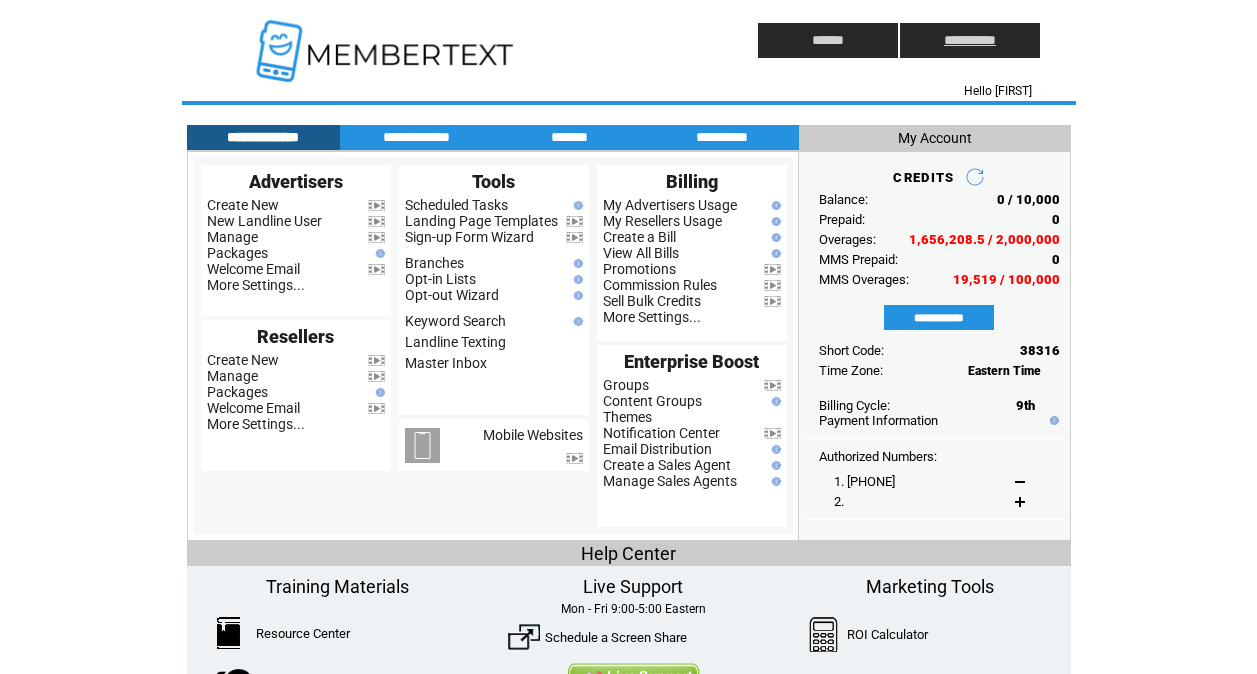 scroll, scrollTop: 0, scrollLeft: 0, axis: both 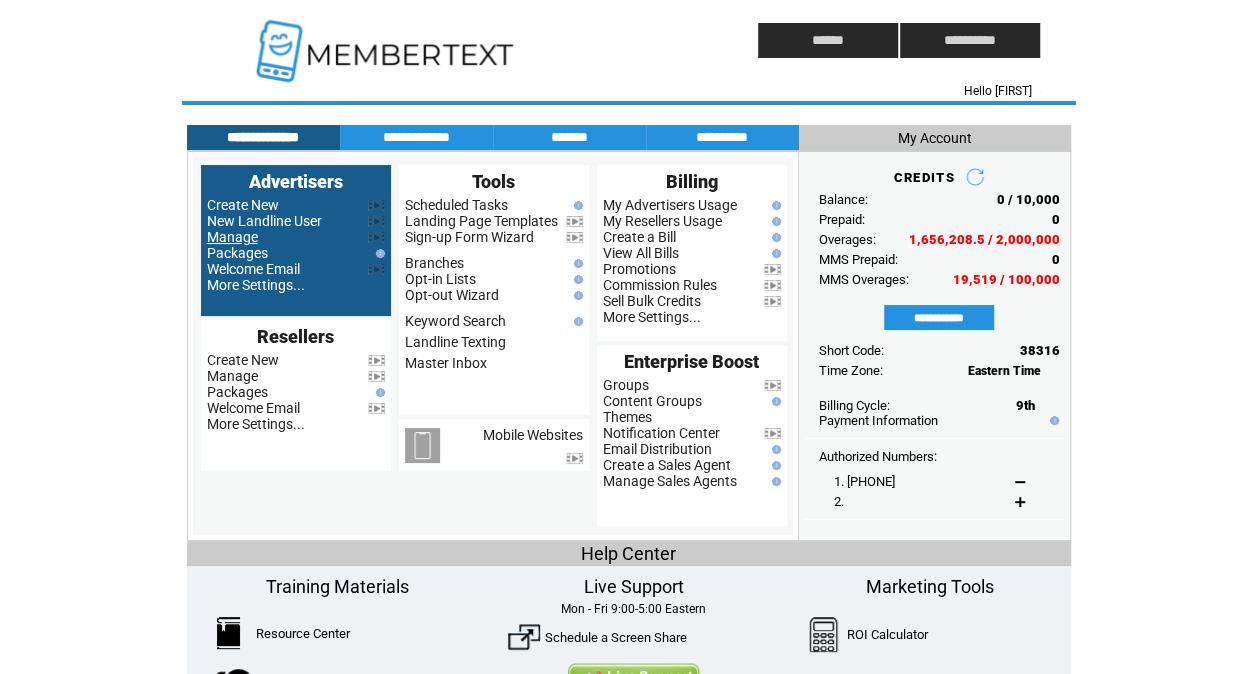 click on "Manage" at bounding box center (232, 237) 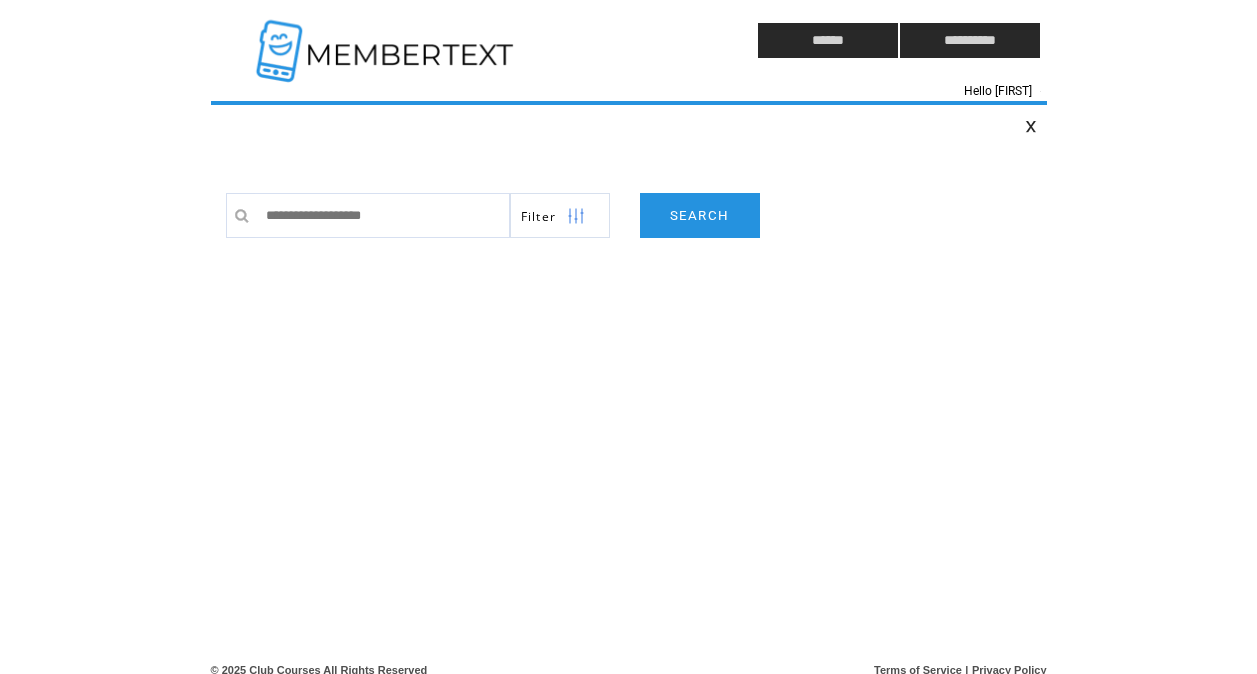 scroll, scrollTop: 0, scrollLeft: 0, axis: both 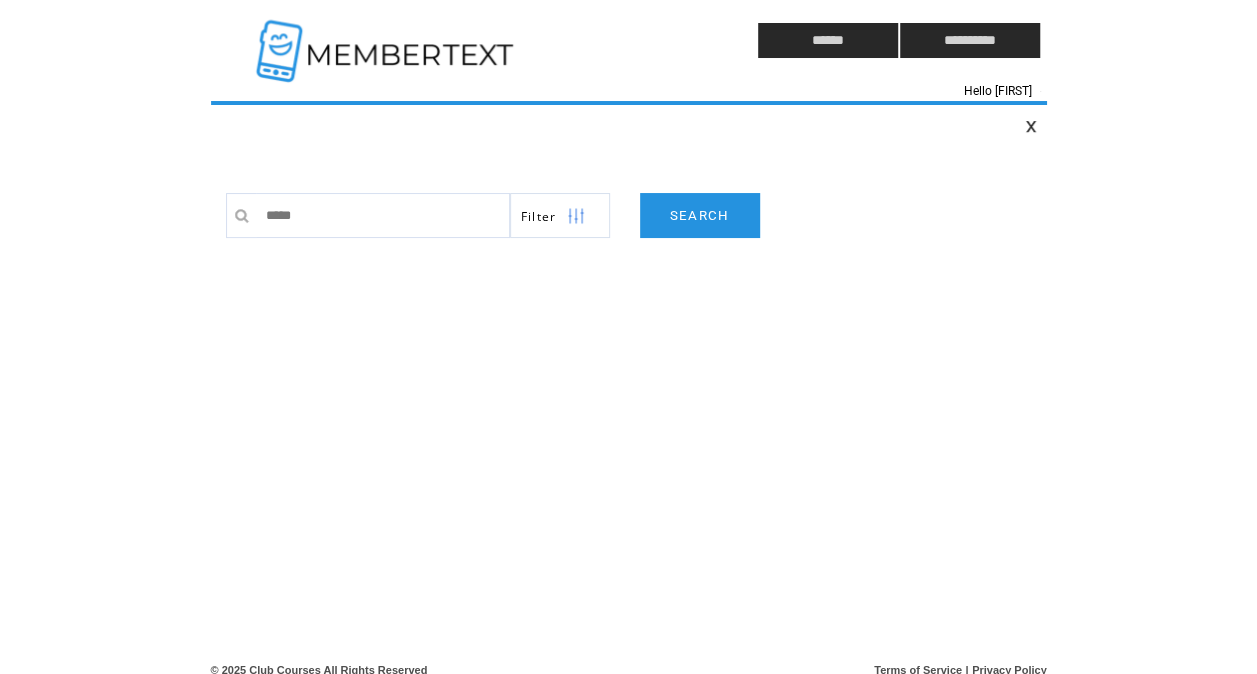 type on "**********" 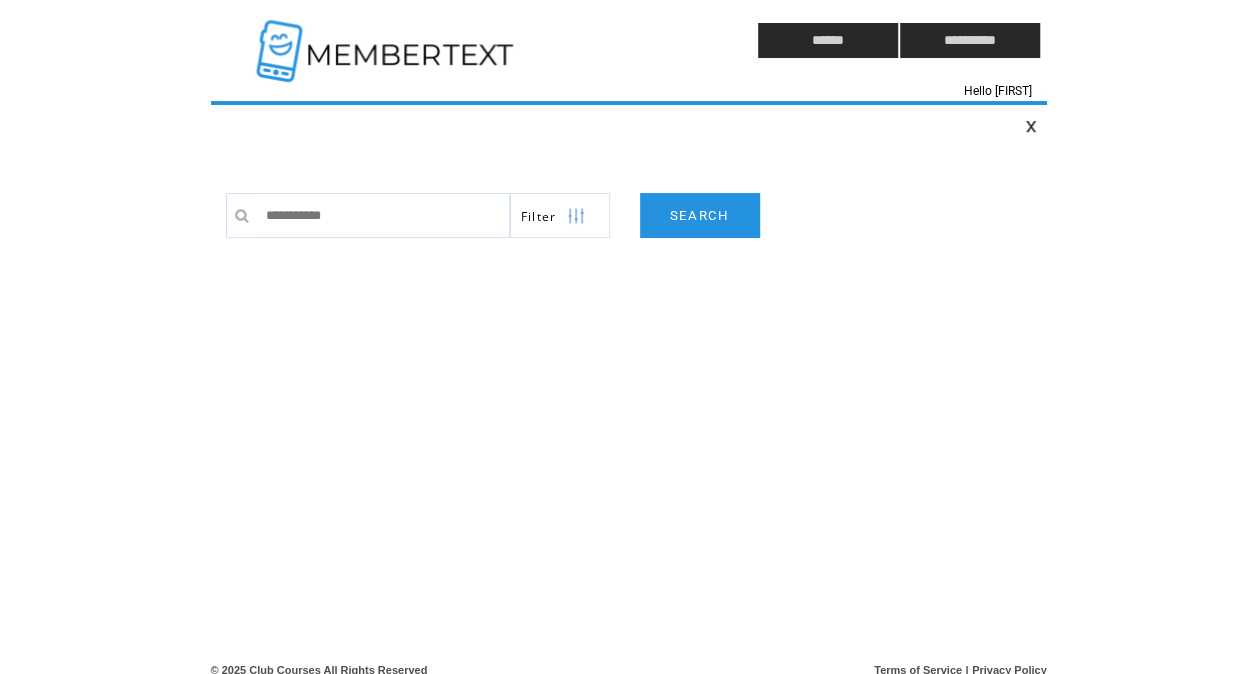 click on "SEARCH" at bounding box center (700, 215) 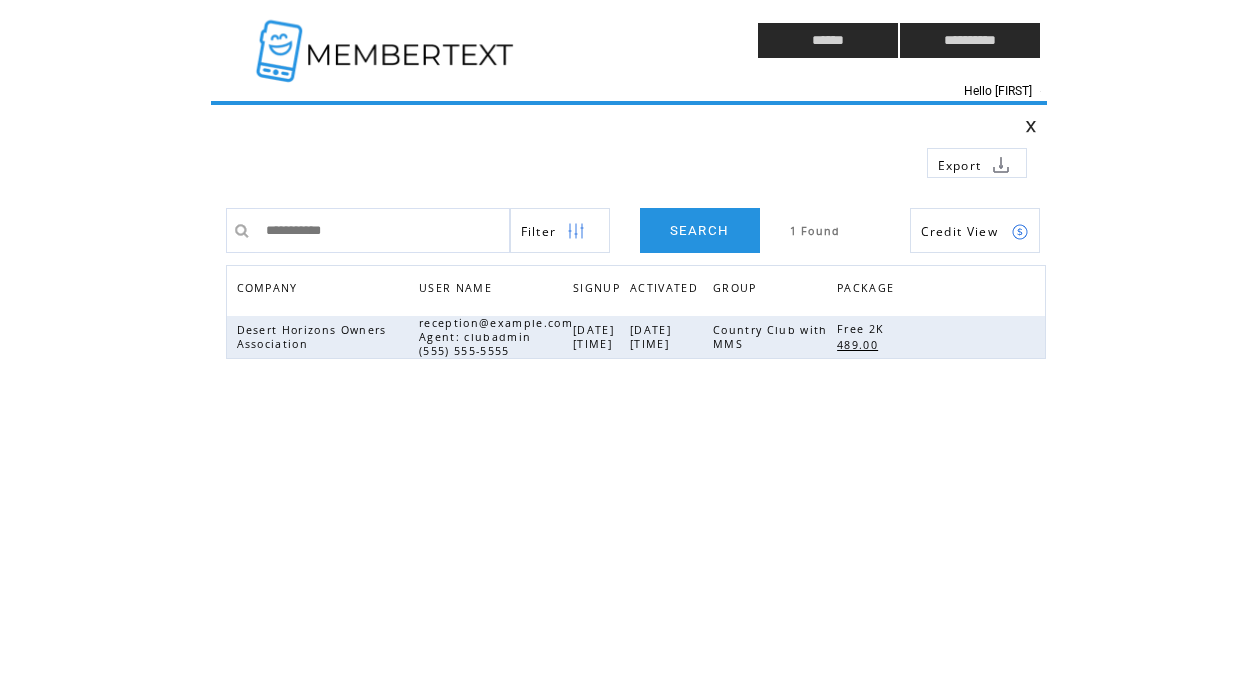 scroll, scrollTop: 0, scrollLeft: 0, axis: both 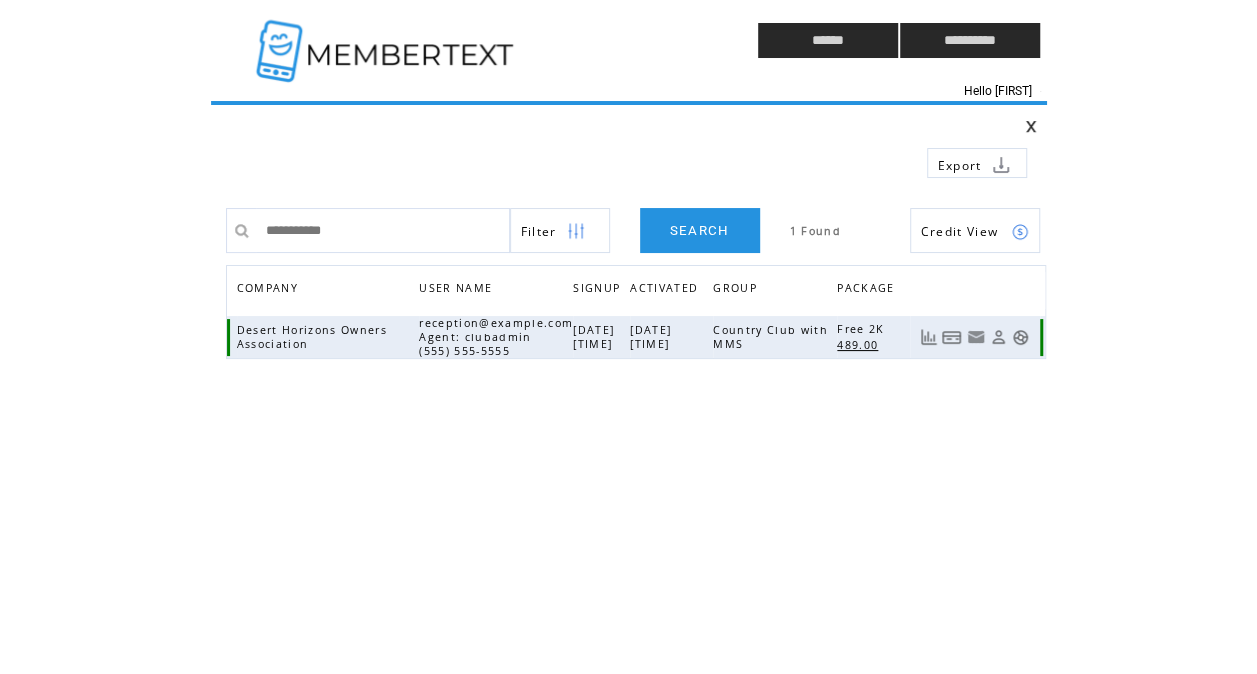 click at bounding box center [998, 337] 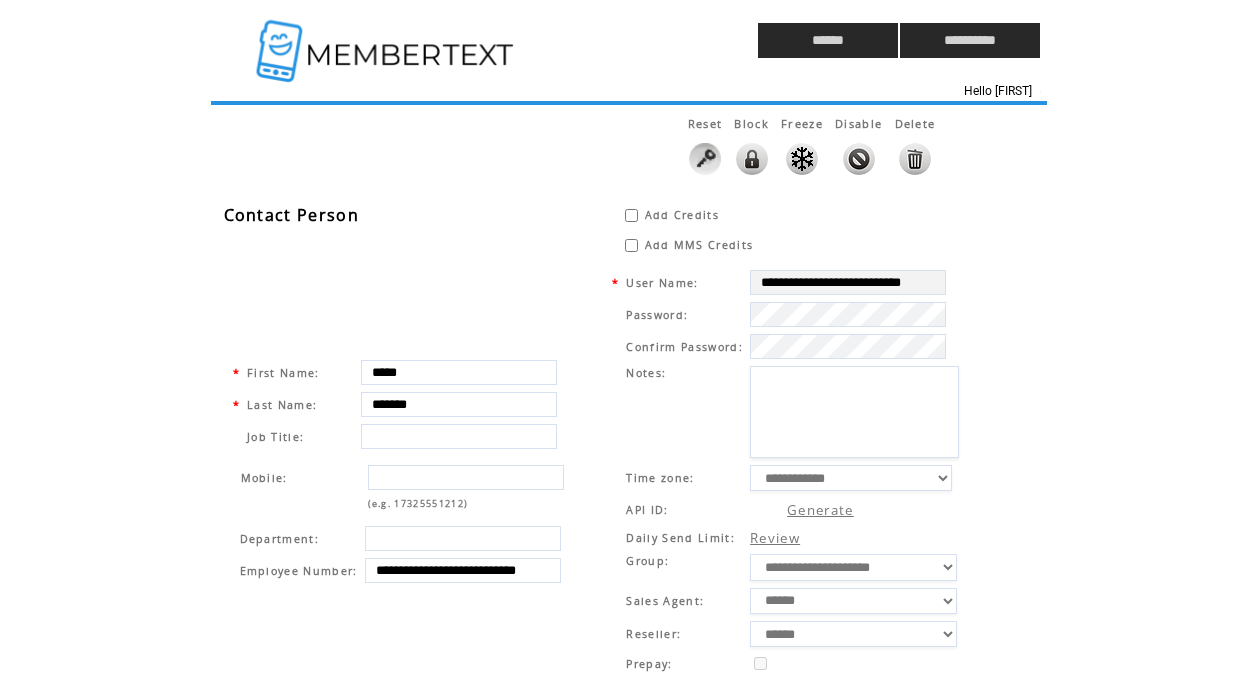 scroll, scrollTop: 0, scrollLeft: 0, axis: both 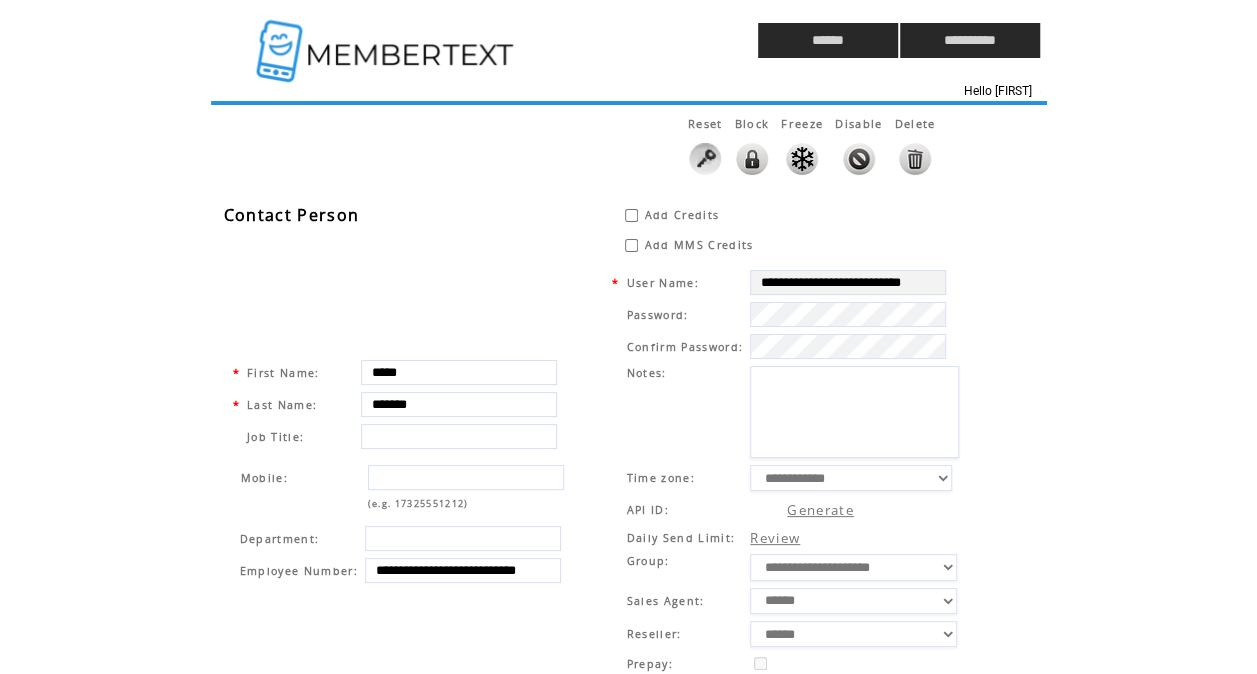 click on "Contact Person Add Credits *
Add MMS Credits *
* First Name: [FIRST]
* Last Name: [LAST]
Job Title:
Mobile:
(e.g. [PHONE])
Department:
Employee Number: [EMPLOYEE_NUMBER]
* User Name: [USERNAME]
Password:
Confirm Password:
Notes:
Time zone: 	 [TIMEZONE] 	 [TIMEZONE] 	 [TIMEZONE] 	 [TIMEZONE] 	 [TIMEZONE] 	 [TIMEZONE] 	 [TIMEZONE] 	 [TIMEZONE] 	 [TIMEZONE] 	 [TIMEZONE] 	 [TIMEZONE] 	 [TIMEZONE] 	 [TIMEZONE] 	 [TIMEZONE] 	 [TIMEZONE] 	 [TIMEZONE] 	 [TIMEZONE] 	 [TIMEZONE] 	 [TIMEZONE] 	 [TIMEZONE] 	 [TIMEZONE]
API ID: Generate
Daily Send Limit: Review
Group: 	 [GROUP] 	 [GROUP] 	 [GROUP] 	 [GROUP] 	 [GROUP] 	 [GROUP] 	 [GROUP] 	 [GROUP] 	 [GROUP] 	 [GROUP] 	 [GROUP]
Sales Agent: 	 [AGENT]" at bounding box center (639, 696) 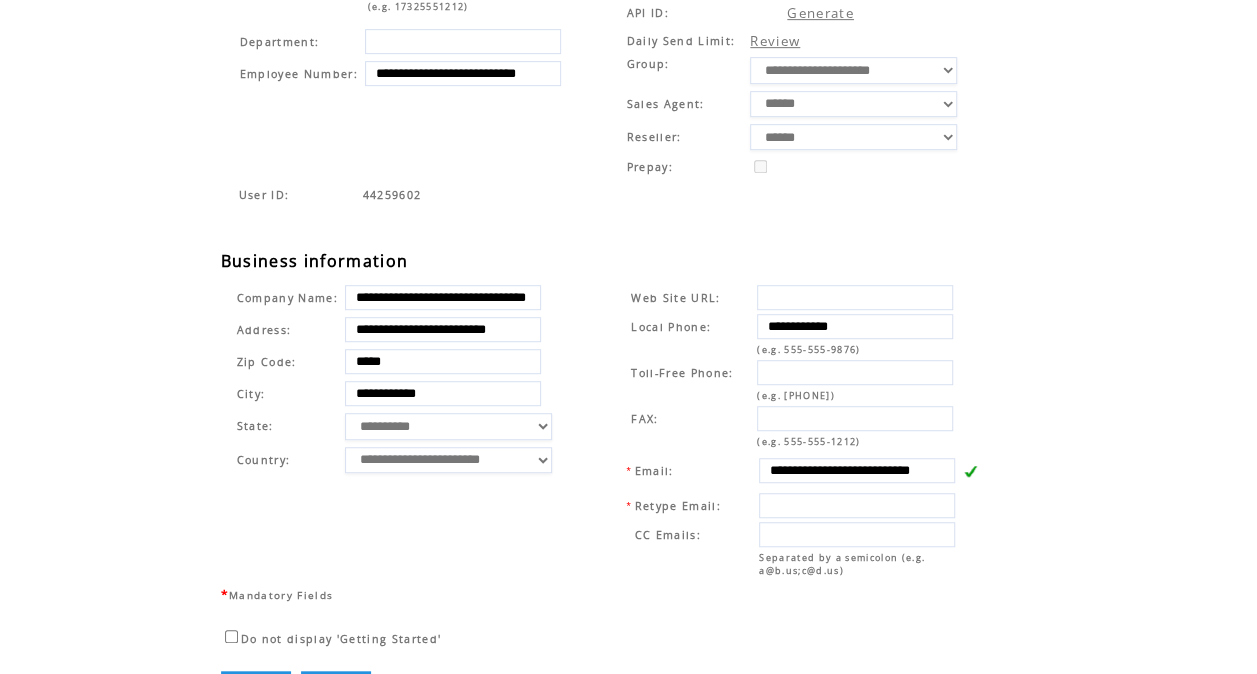 scroll, scrollTop: 570, scrollLeft: 0, axis: vertical 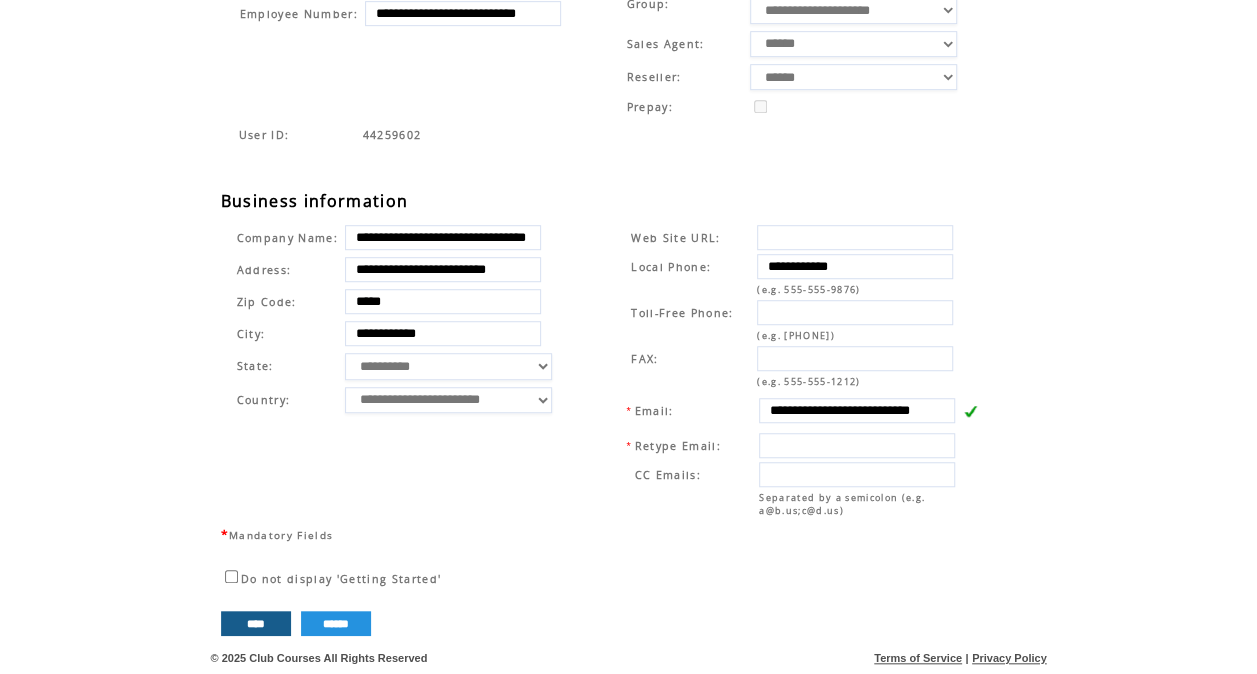 click on "****" at bounding box center [256, 623] 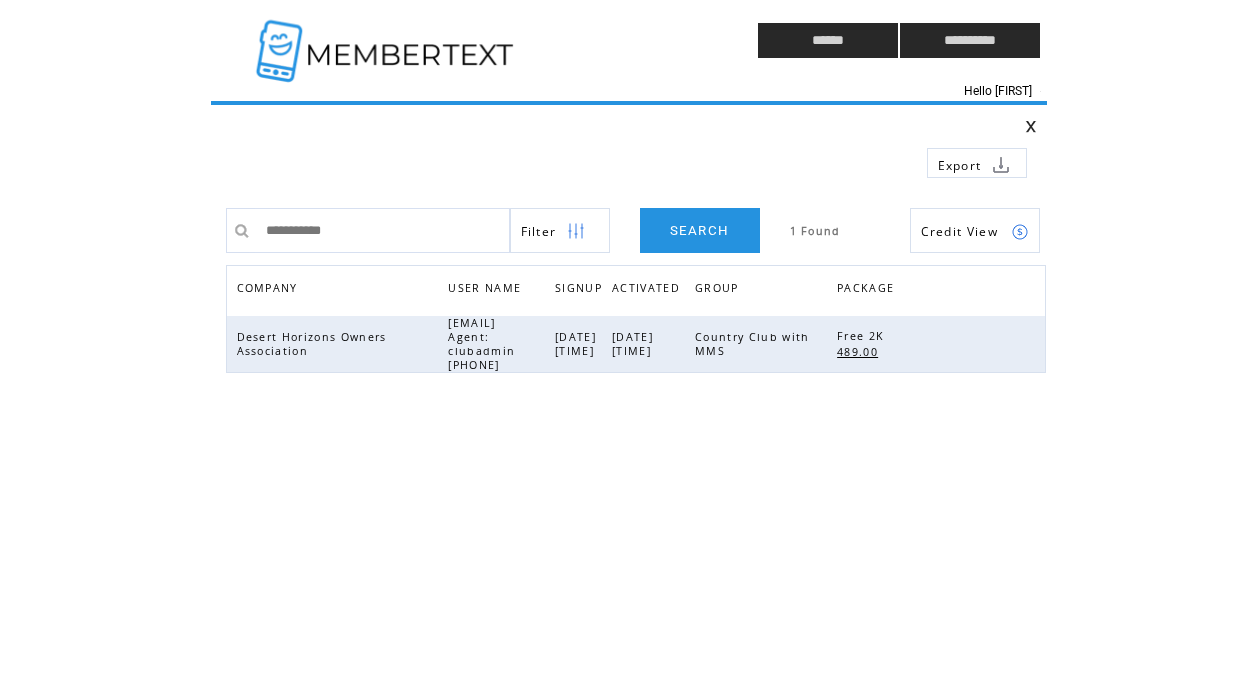 scroll, scrollTop: 0, scrollLeft: 0, axis: both 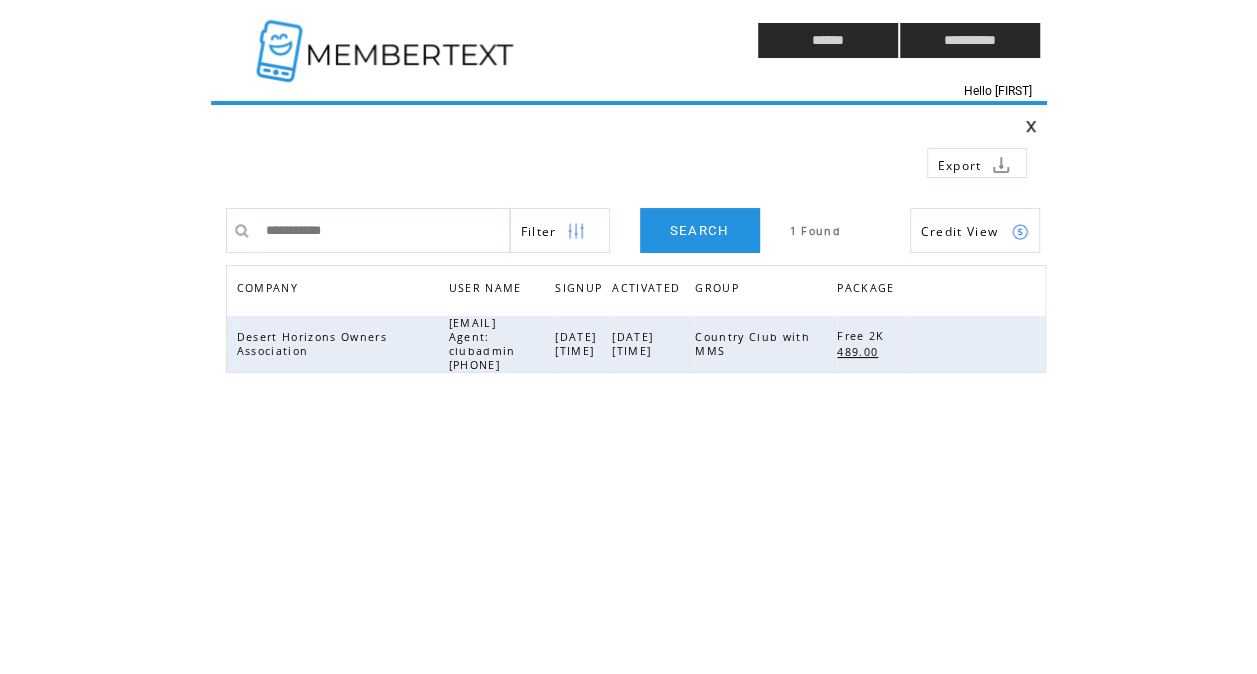 drag, startPoint x: 0, startPoint y: 0, endPoint x: 254, endPoint y: 613, distance: 663.53973 